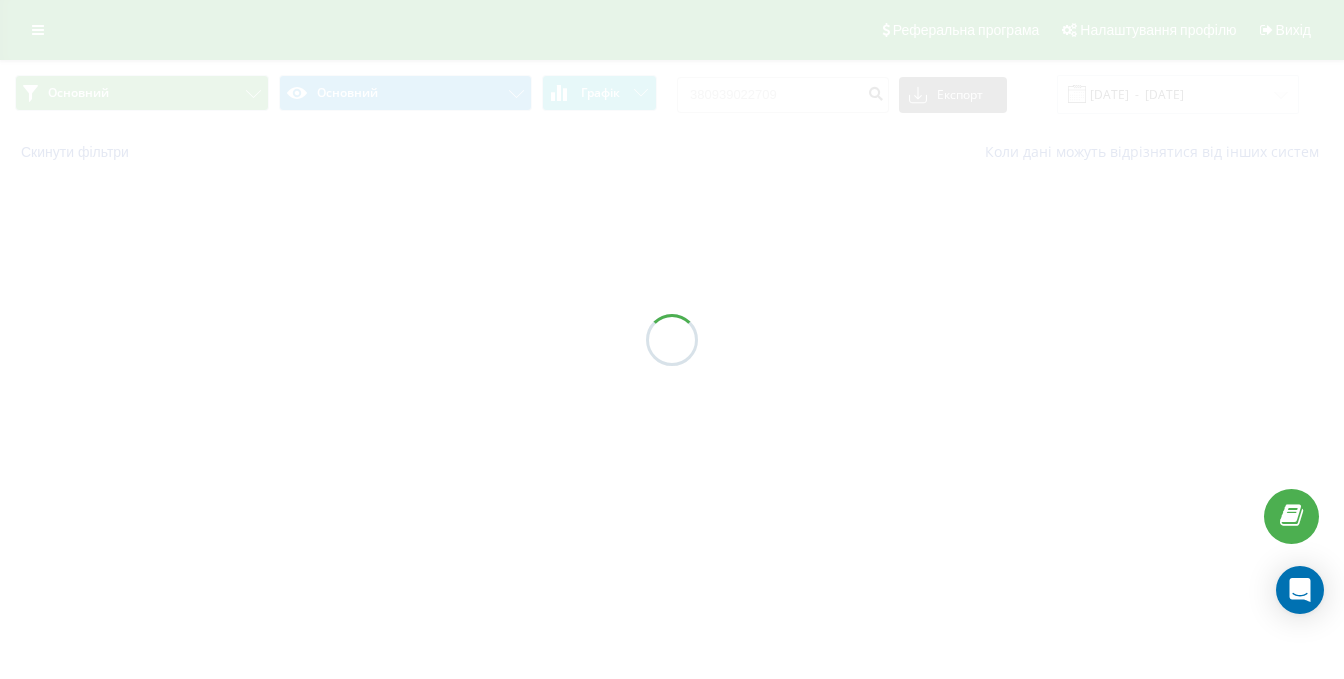 scroll, scrollTop: 0, scrollLeft: 0, axis: both 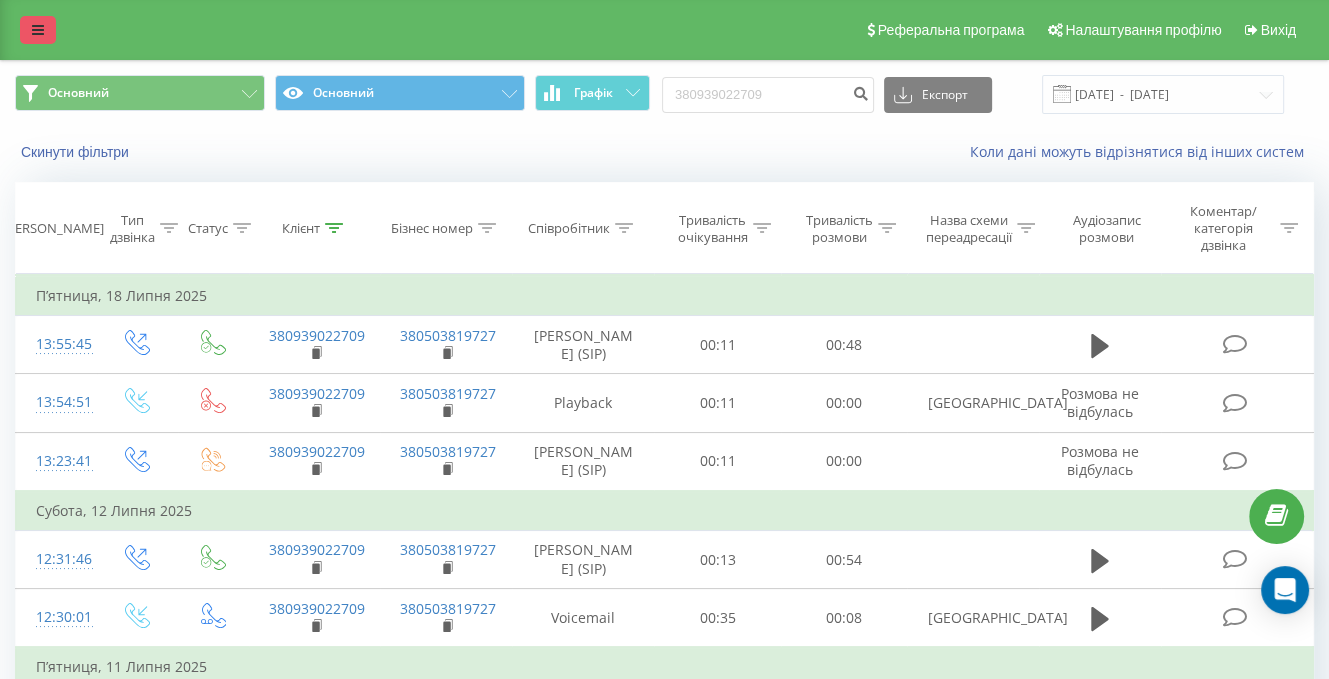 click at bounding box center (38, 30) 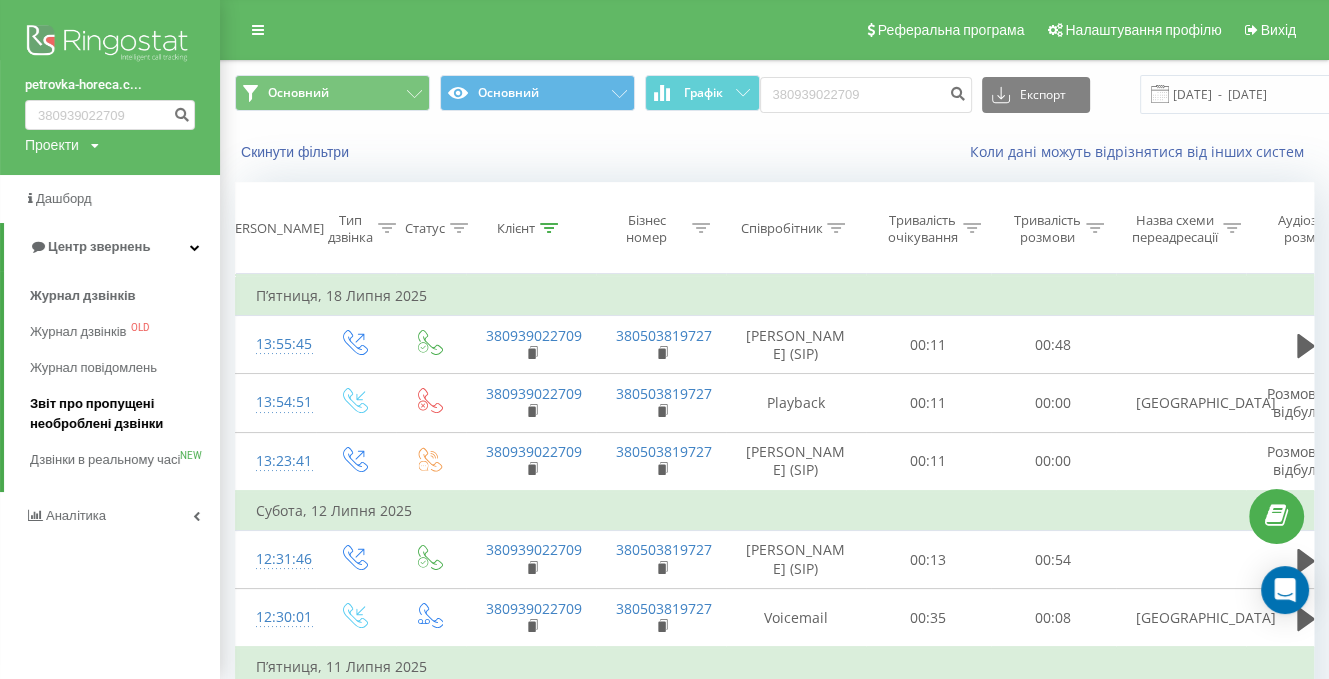click on "Звіт про пропущені необроблені дзвінки" at bounding box center [120, 414] 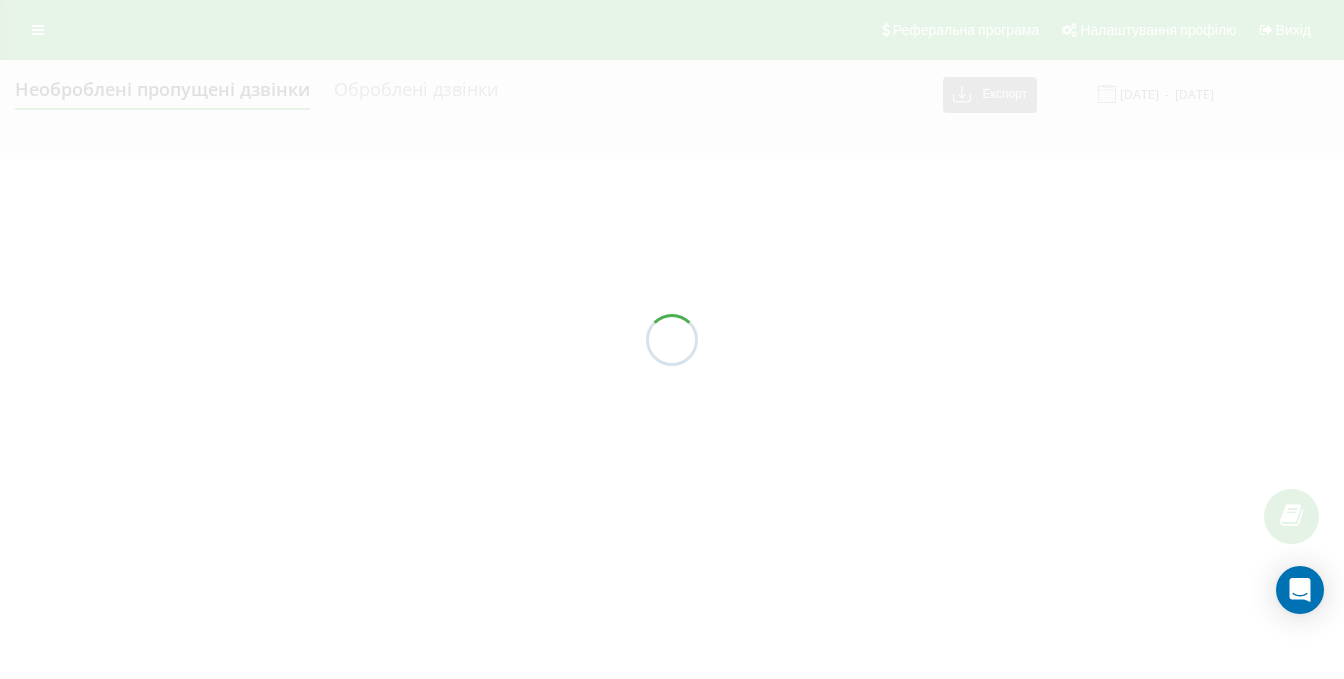 scroll, scrollTop: 0, scrollLeft: 0, axis: both 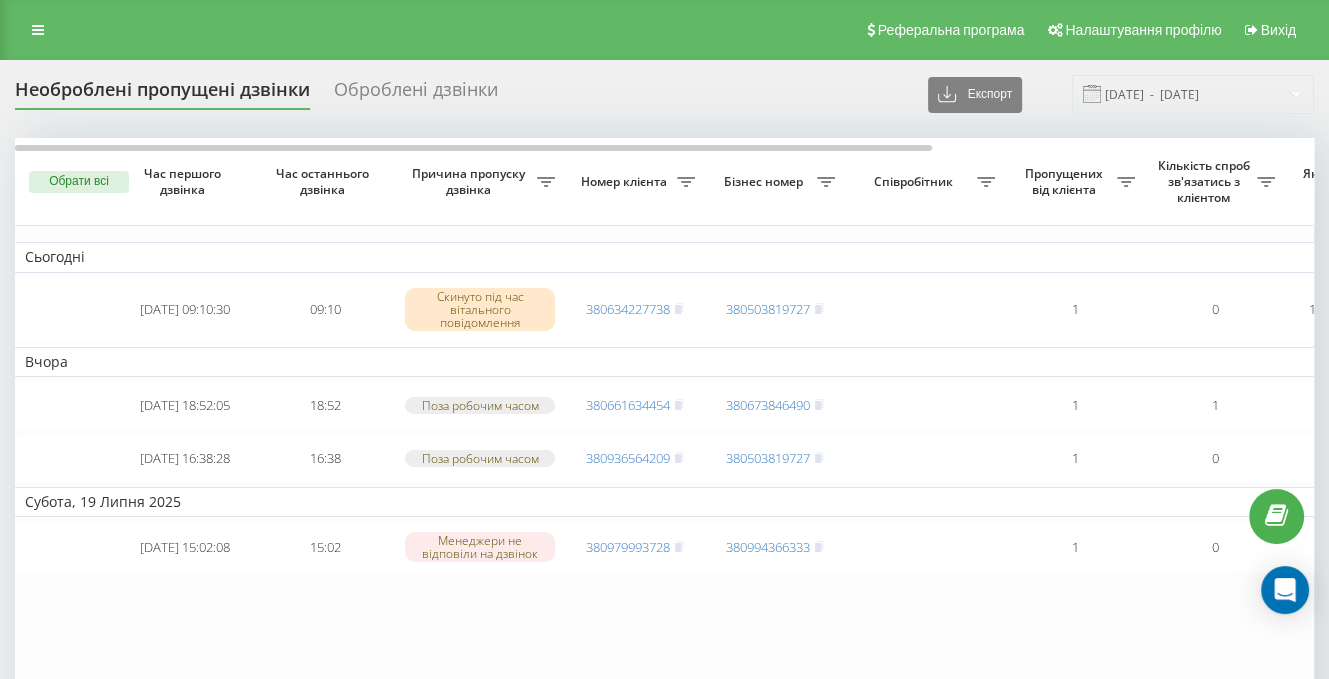 click on "Реферальна програма Налаштування профілю Вихід" at bounding box center [664, 30] 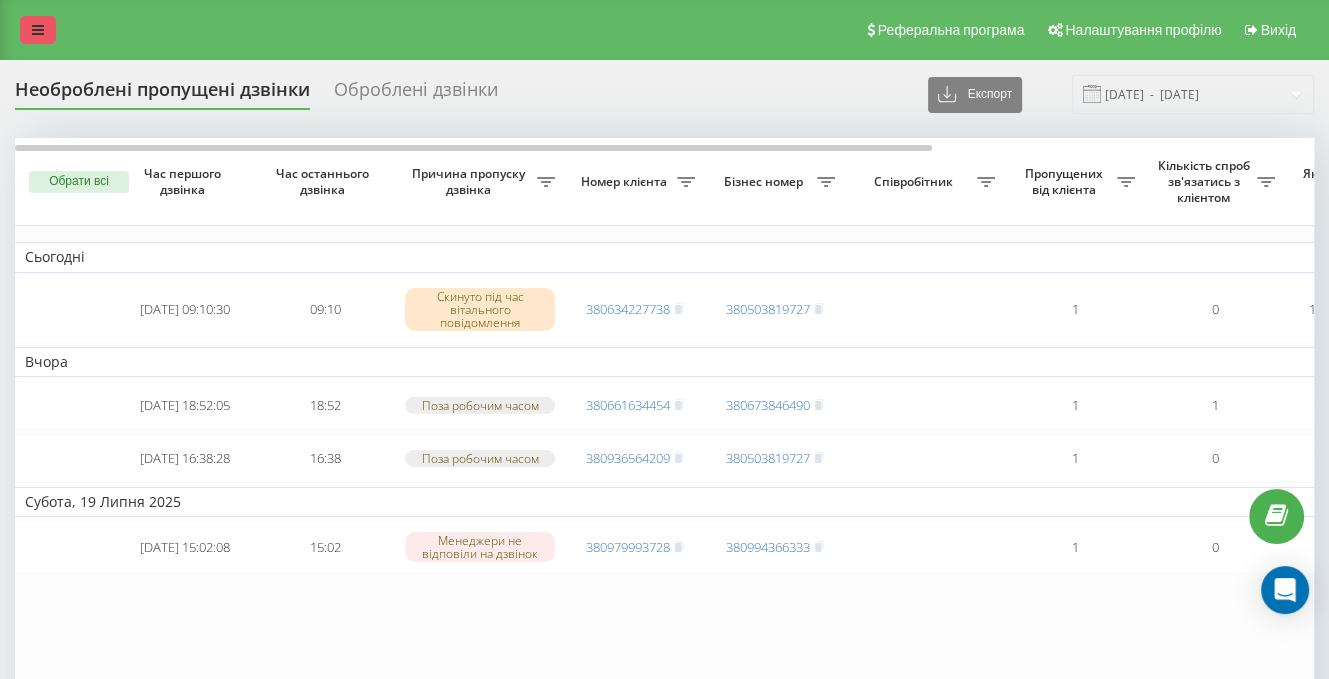 click at bounding box center [38, 30] 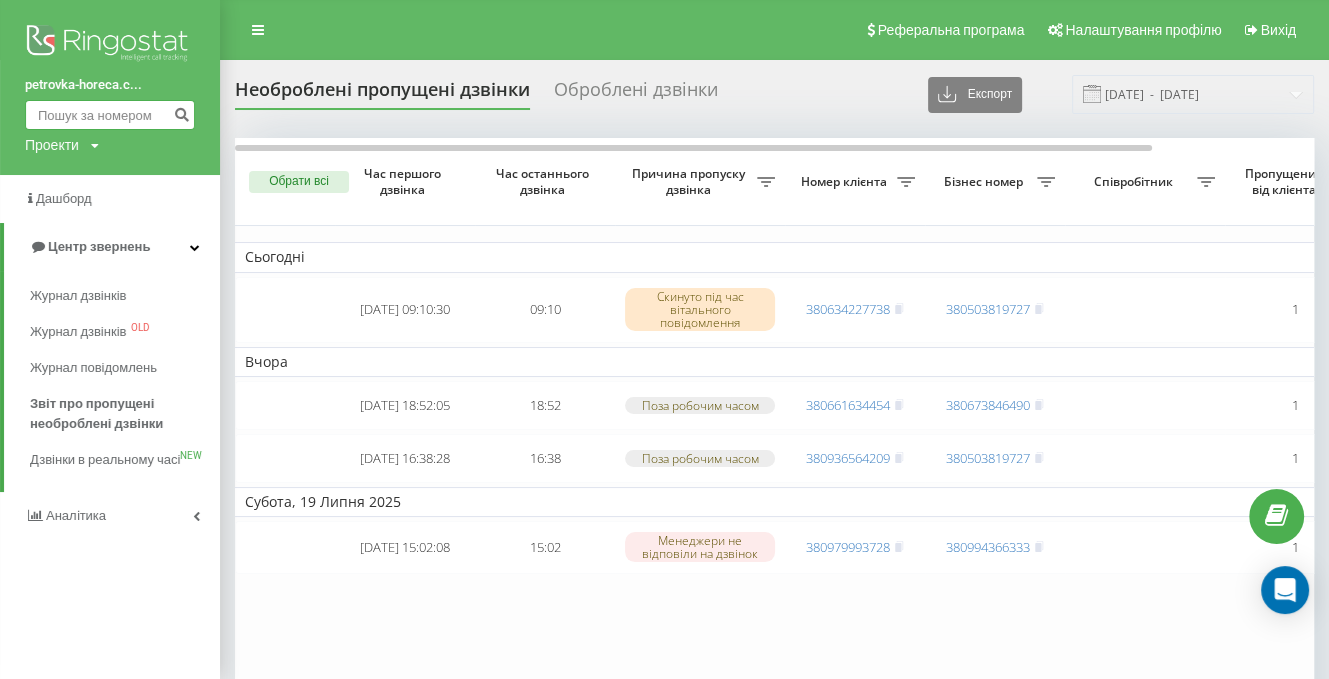 click at bounding box center (110, 115) 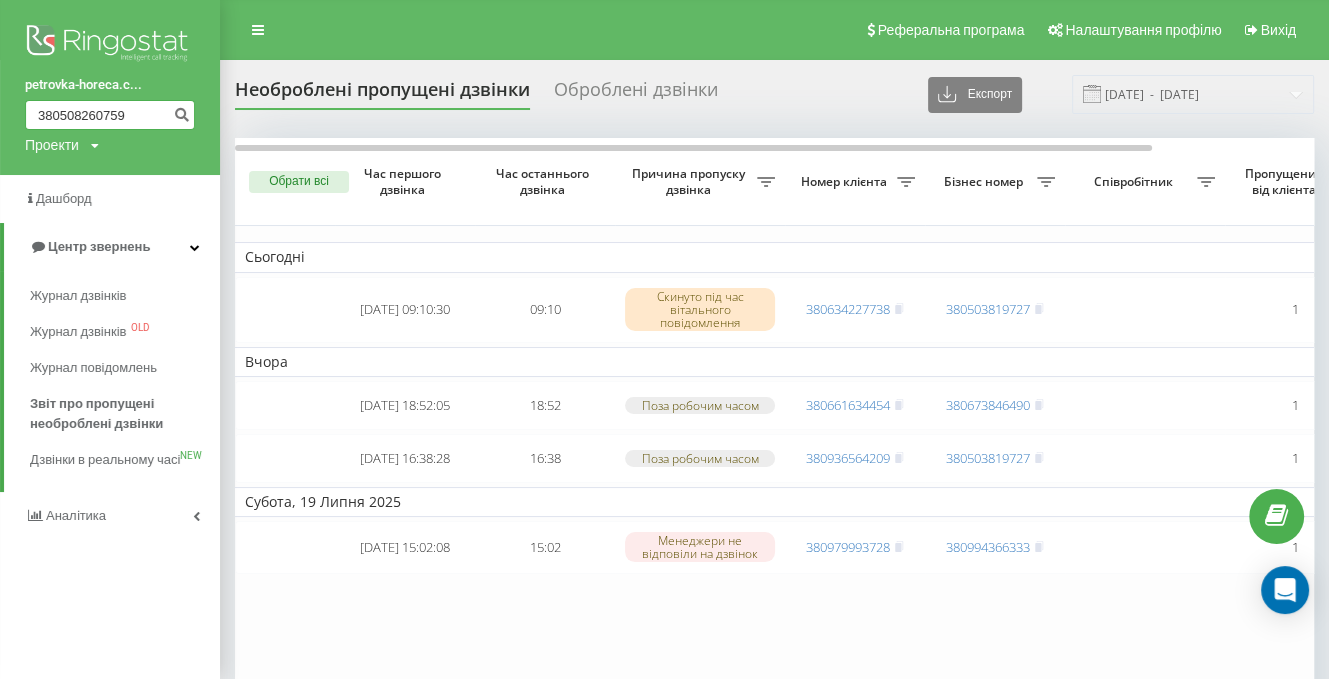 type on "380508260759" 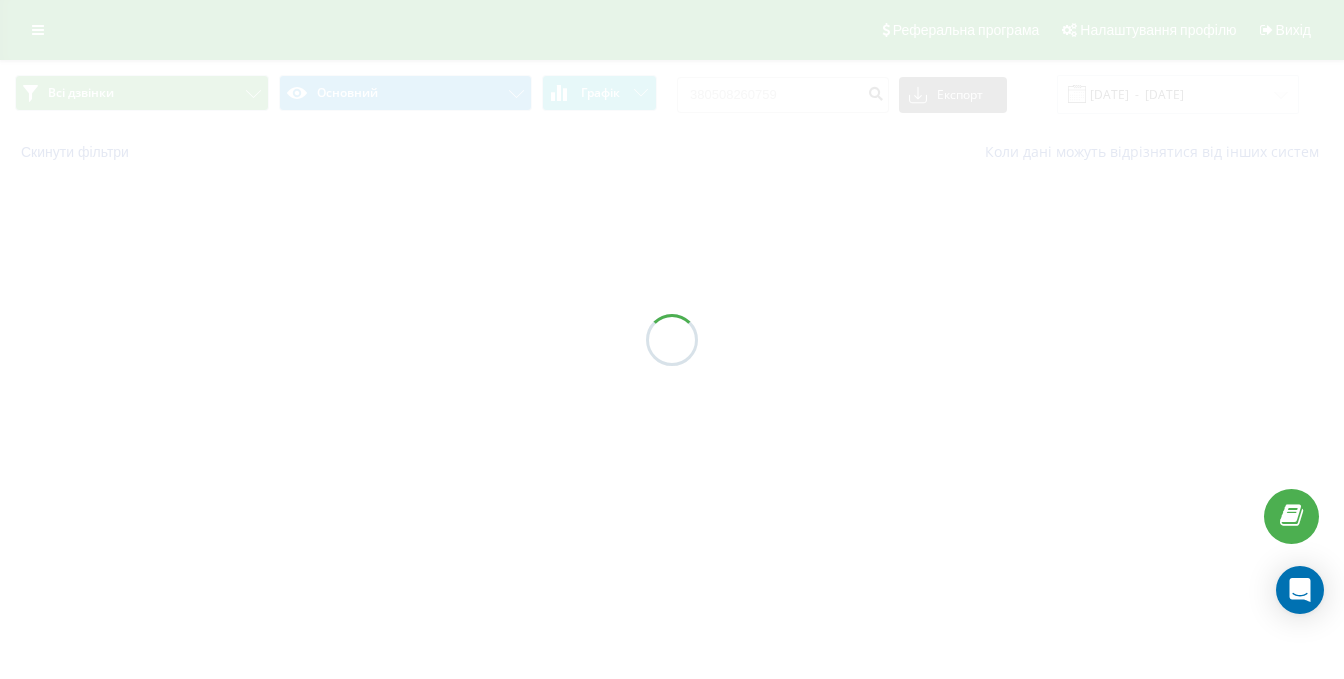 scroll, scrollTop: 0, scrollLeft: 0, axis: both 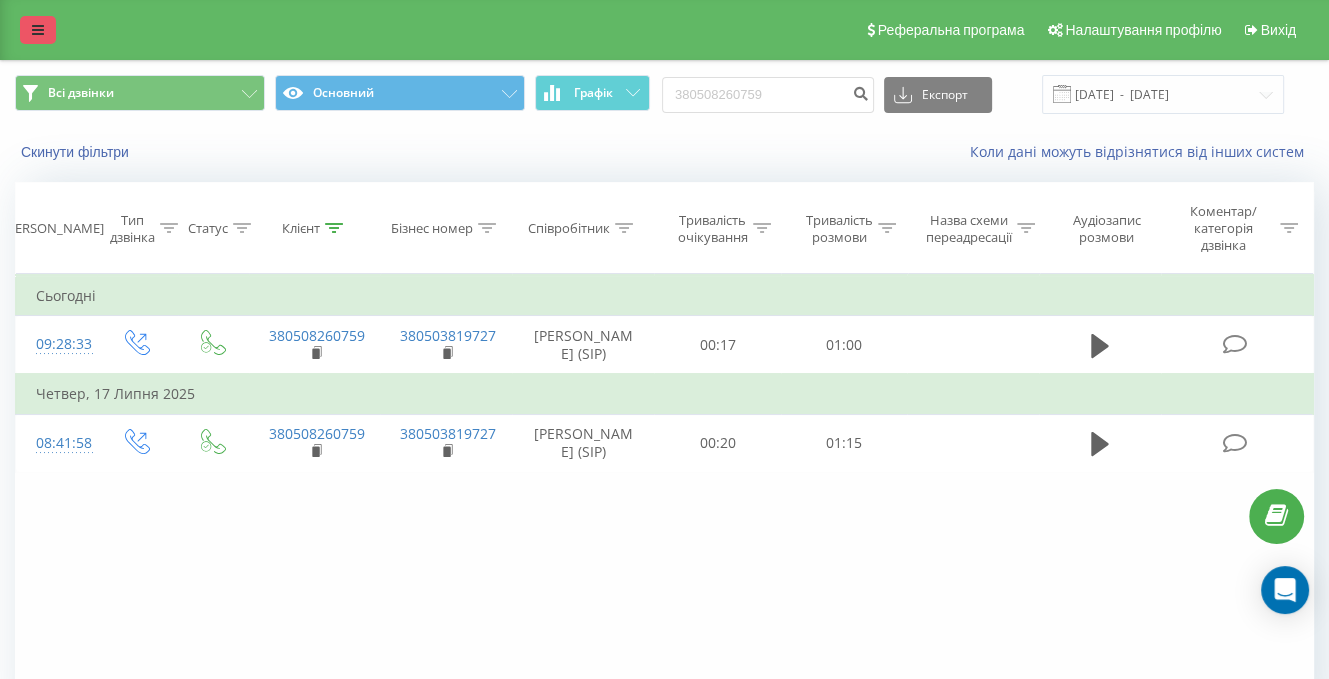 click at bounding box center [38, 30] 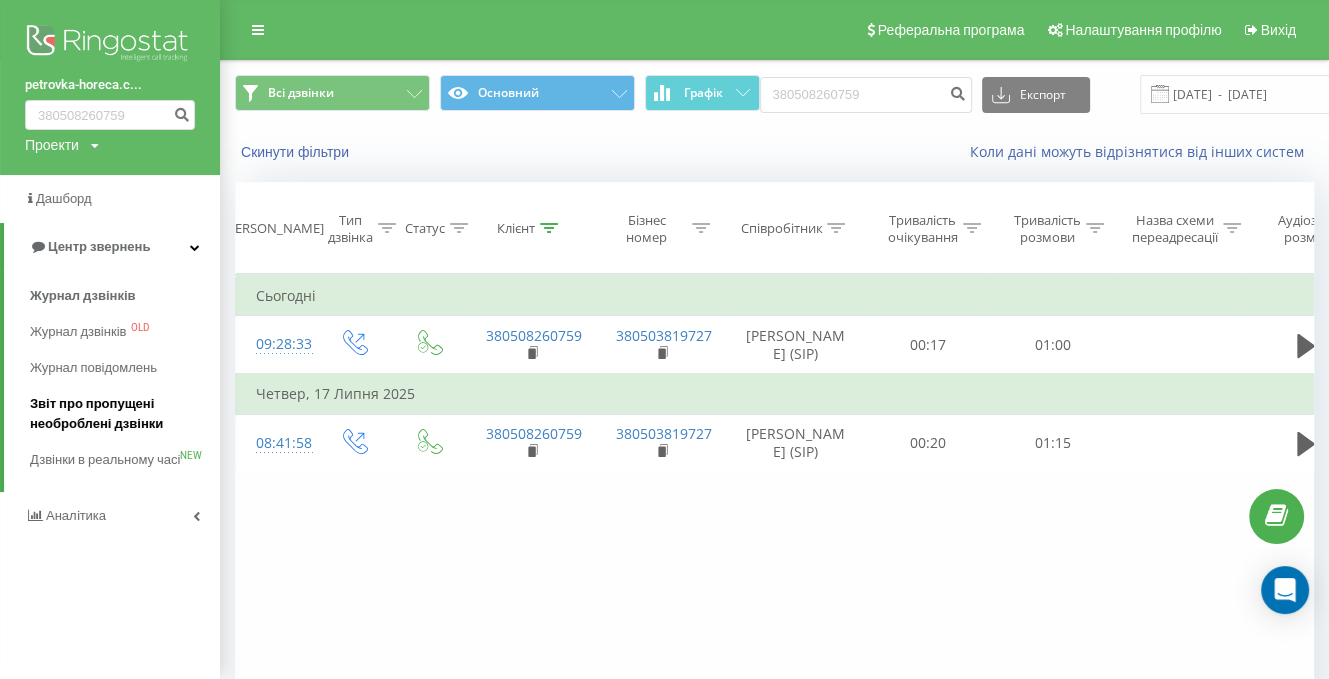 click on "Звіт про пропущені необроблені дзвінки" at bounding box center [120, 414] 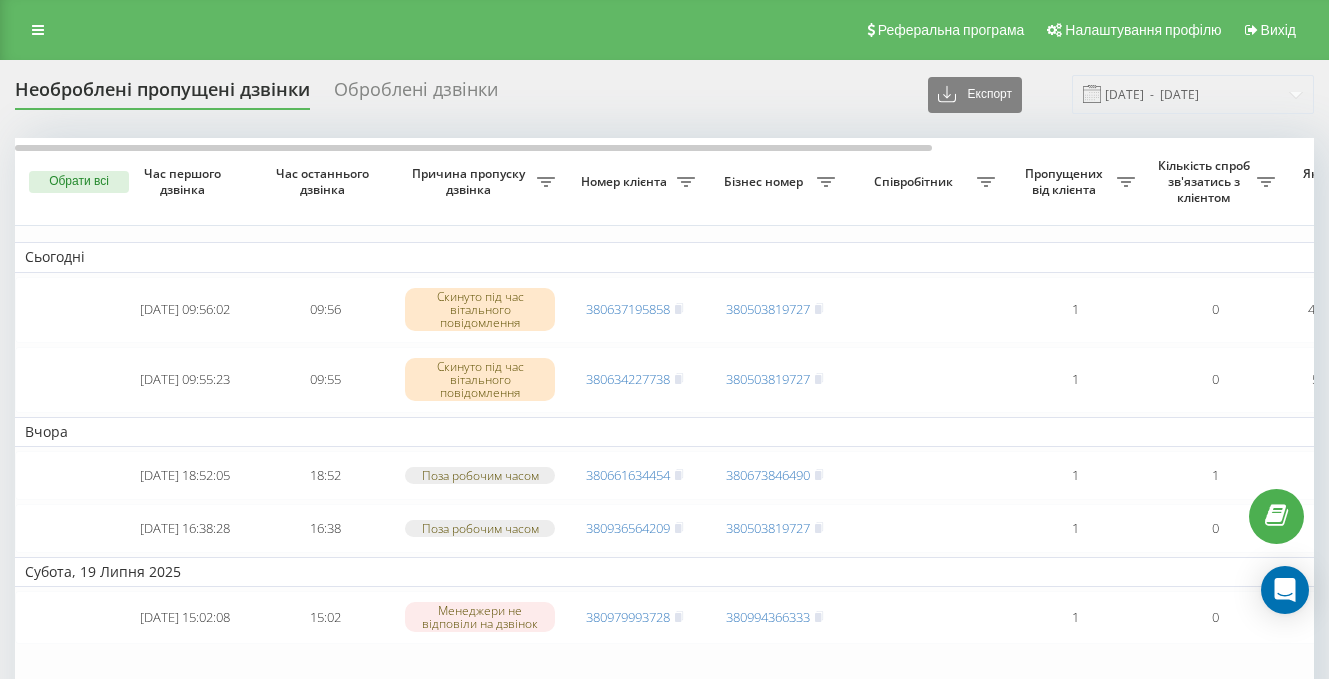 scroll, scrollTop: 0, scrollLeft: 0, axis: both 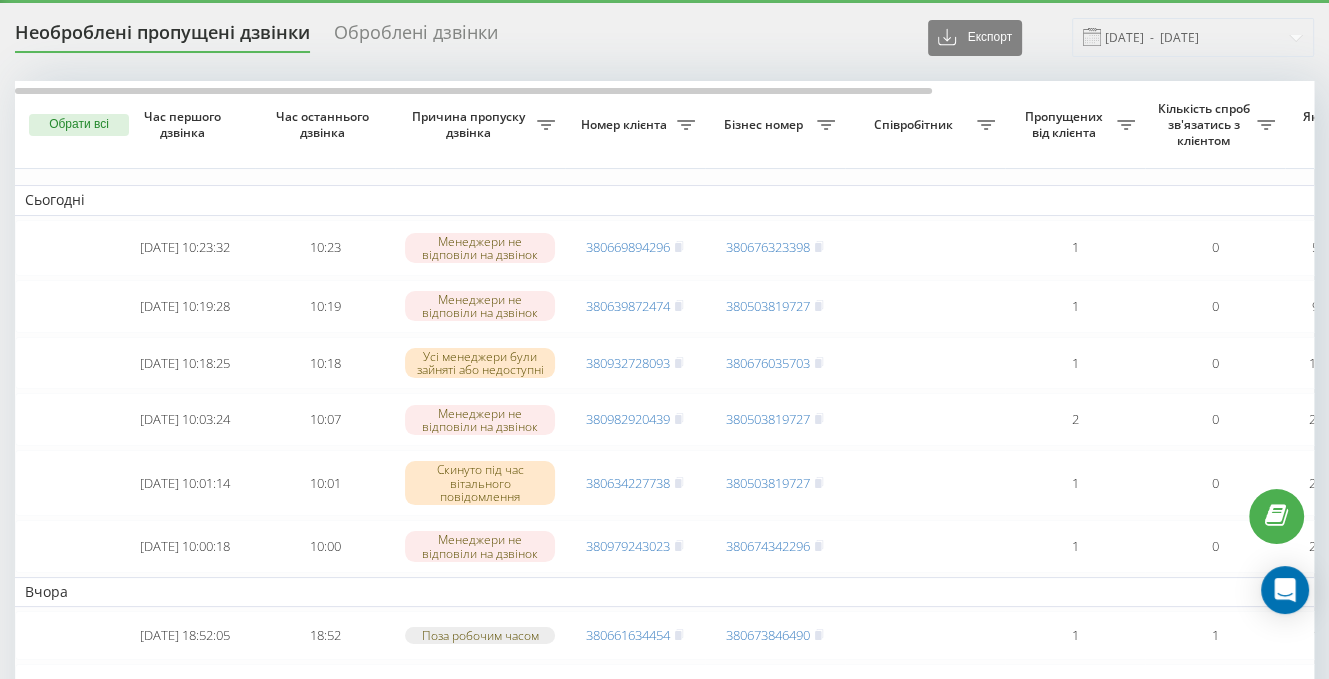 click on "petrovka-horeca.c... Проекти [DOMAIN_NAME] Дашборд Центр звернень Журнал дзвінків Журнал дзвінків OLD Журнал повідомлень Звіт про пропущені необроблені дзвінки Дзвінки в реальному часі NEW Аналiтика Реферальна програма Налаштування профілю Вихід Необроблені пропущені дзвінки Оброблені дзвінки Експорт .csv .xlsx [DATE]  -  [DATE] Обрати всі Час першого дзвінка Час останнього дзвінка Причина пропуску дзвінка Номер клієнта Бізнес номер Співробітник Пропущених від клієнта Кількість спроб зв'язатись з клієнтом Як довго дзвінок втрачено Назва схеми переадресації 10:23" at bounding box center (664, 282) 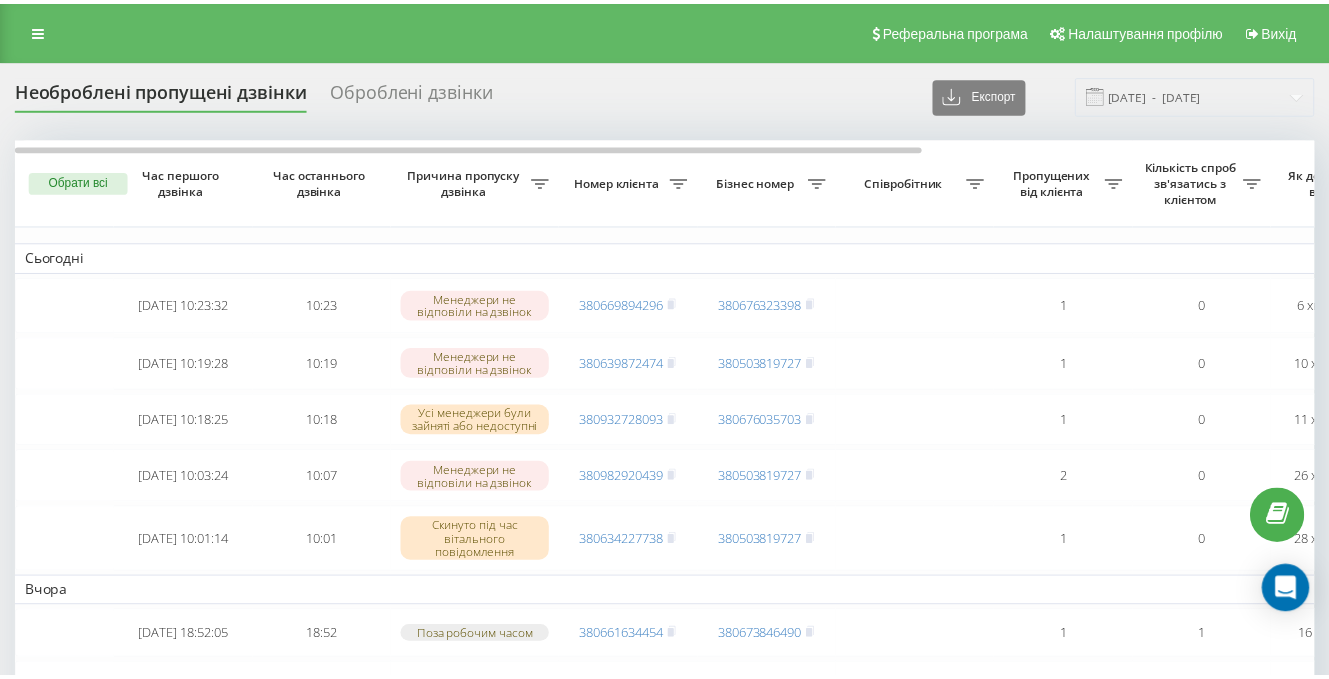 scroll, scrollTop: 0, scrollLeft: 0, axis: both 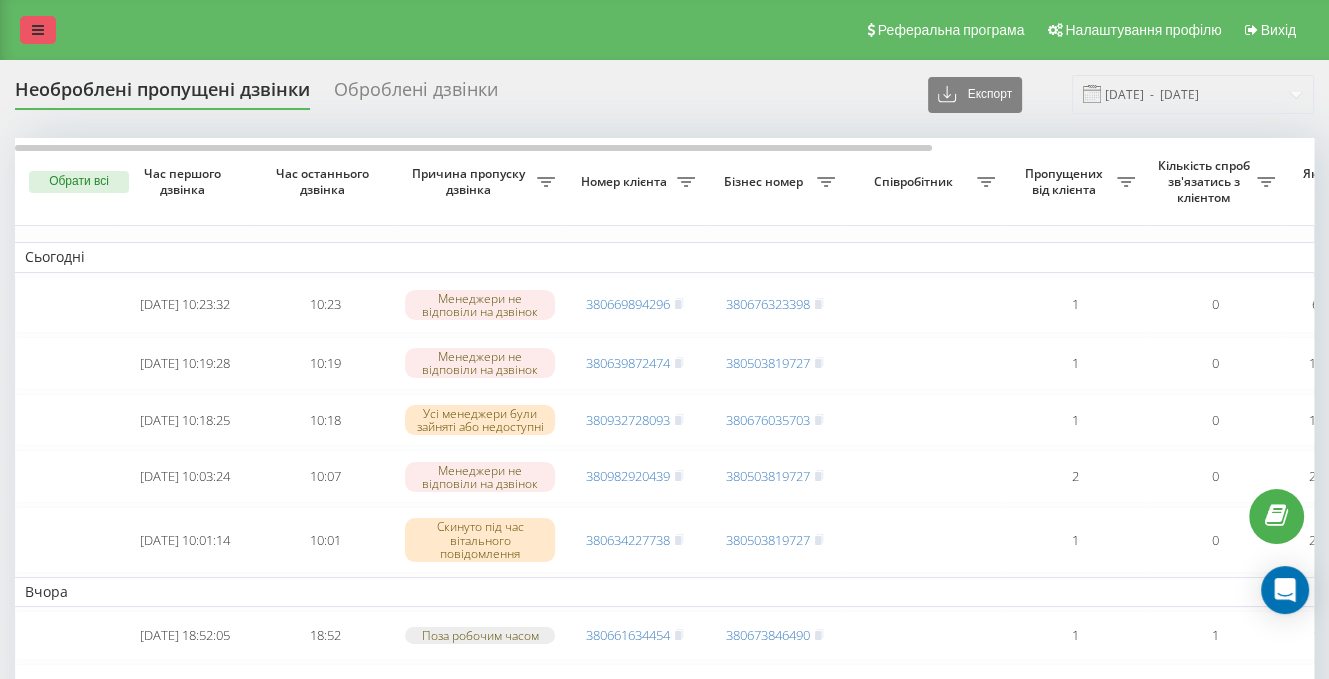 click at bounding box center [38, 30] 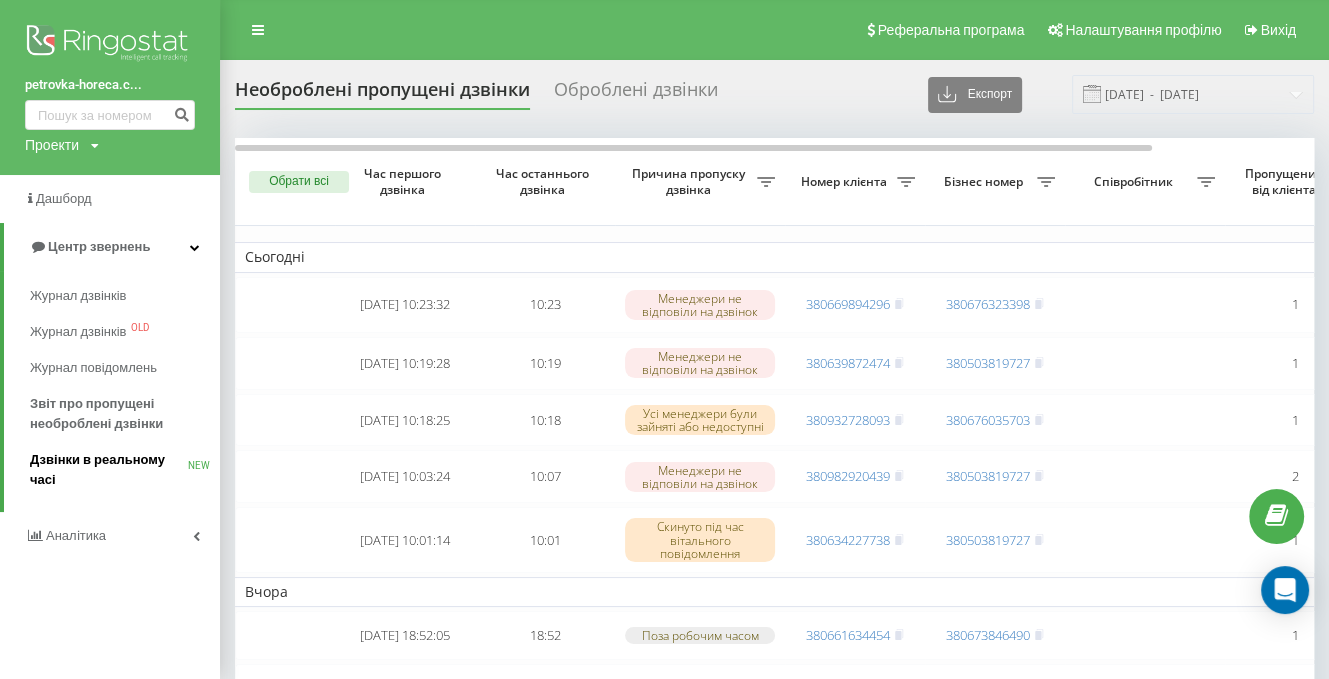 click on "Дзвінки в реальному часі" at bounding box center (109, 470) 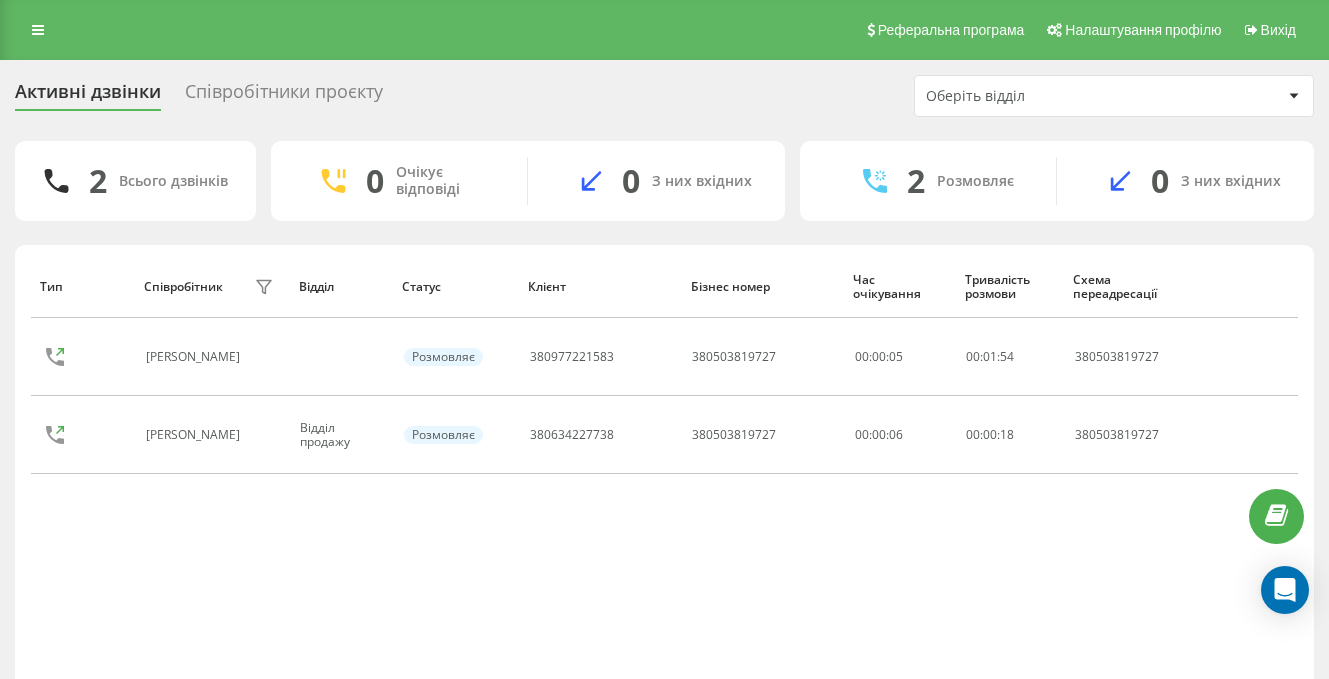 scroll, scrollTop: 0, scrollLeft: 0, axis: both 